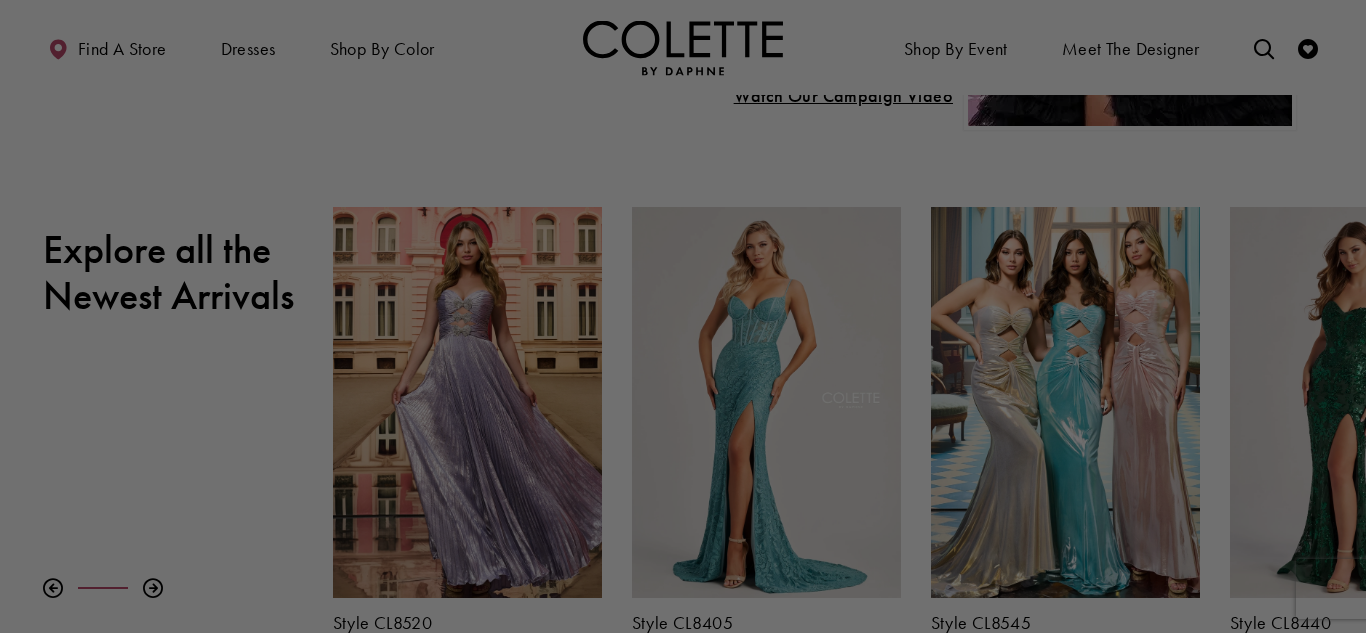 scroll, scrollTop: 600, scrollLeft: 0, axis: vertical 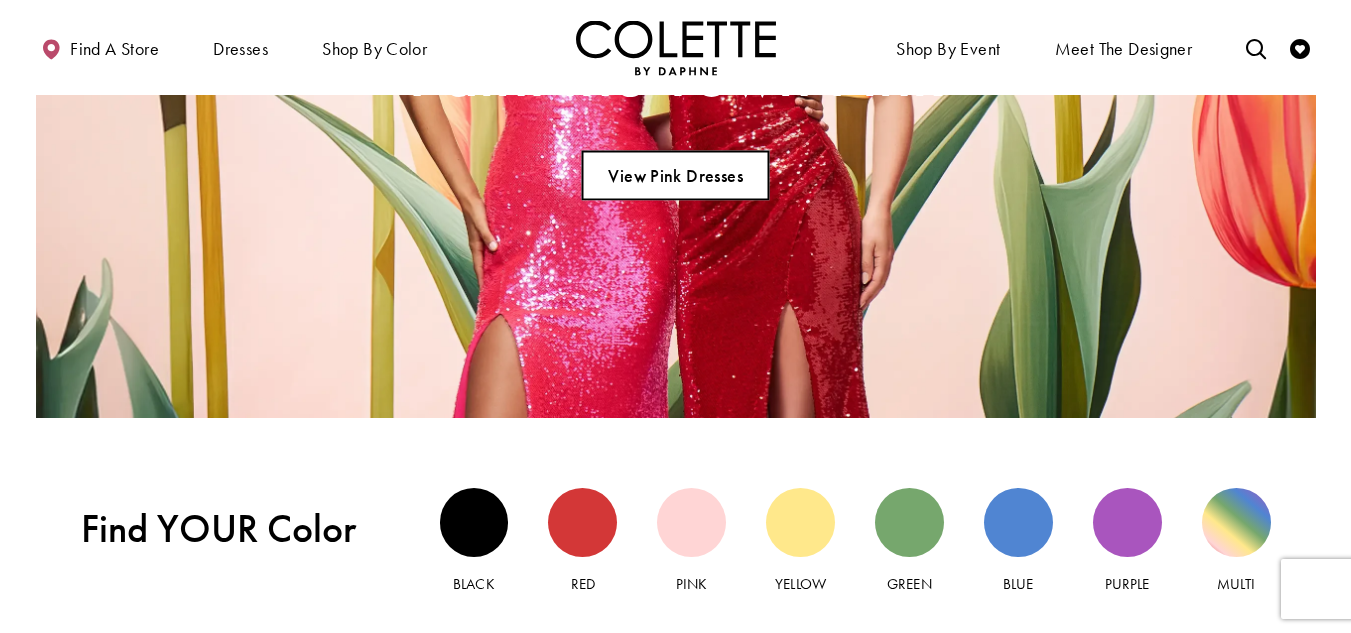 click on "View Pink Dresses" at bounding box center [675, 175] 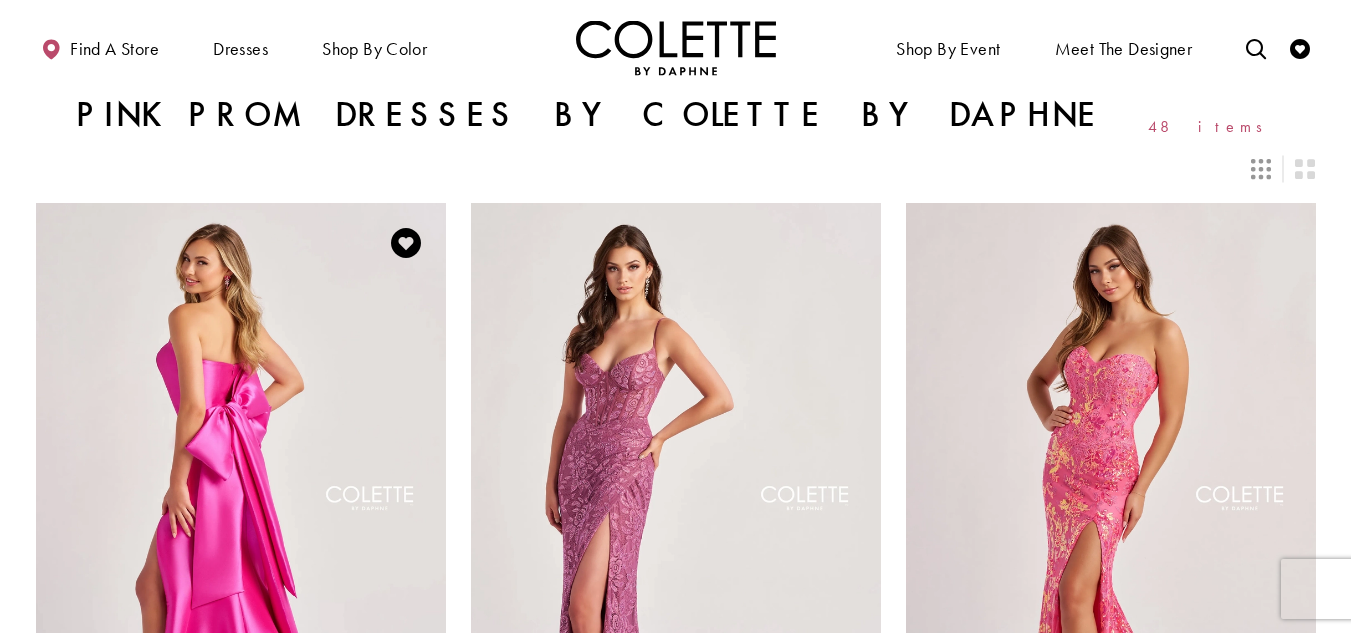 scroll, scrollTop: 300, scrollLeft: 0, axis: vertical 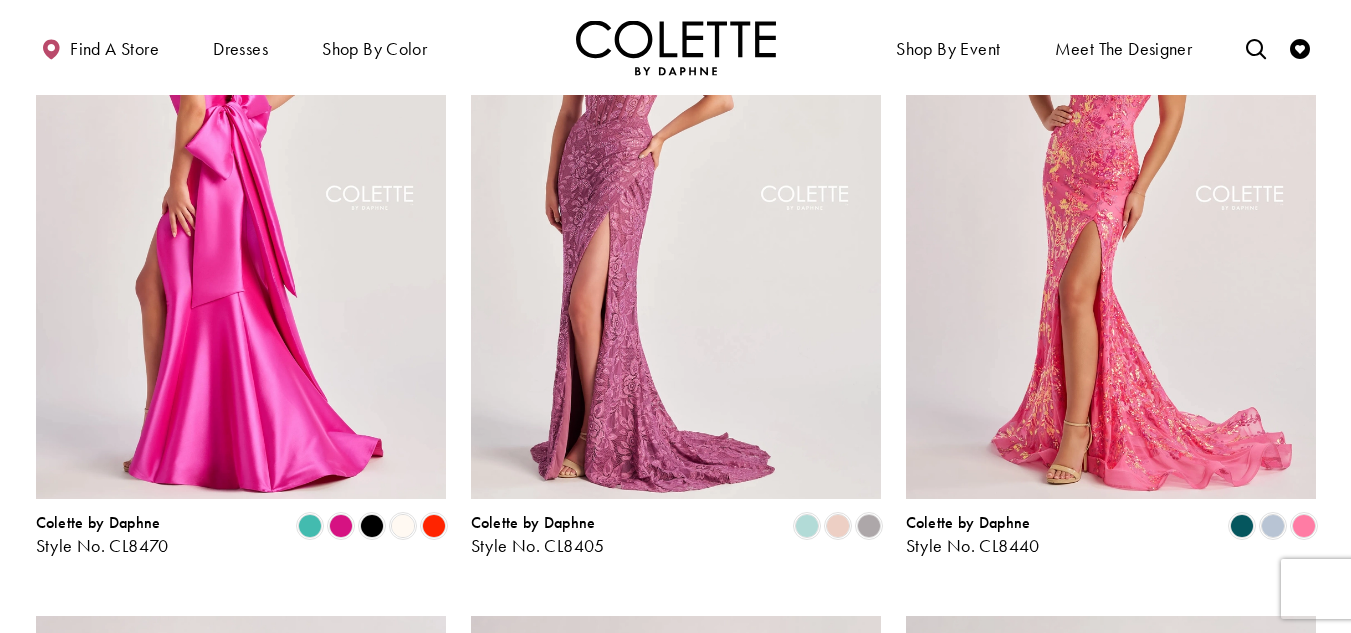click at bounding box center (241, 201) 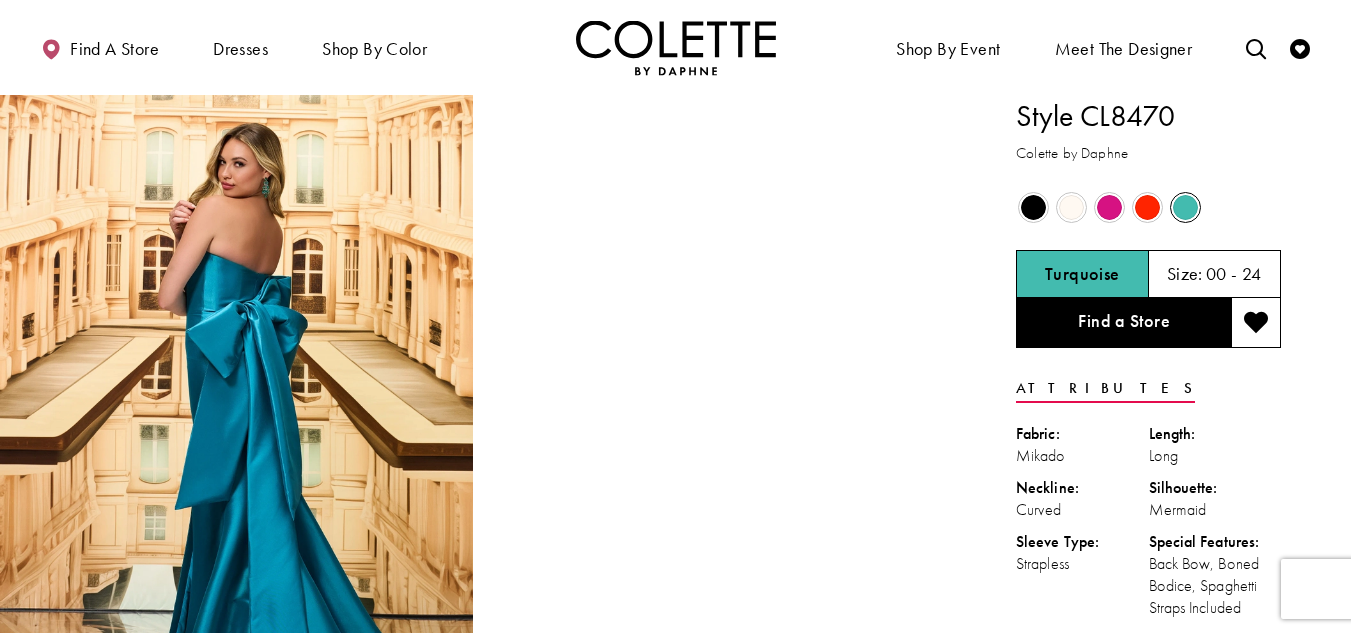scroll, scrollTop: 0, scrollLeft: 0, axis: both 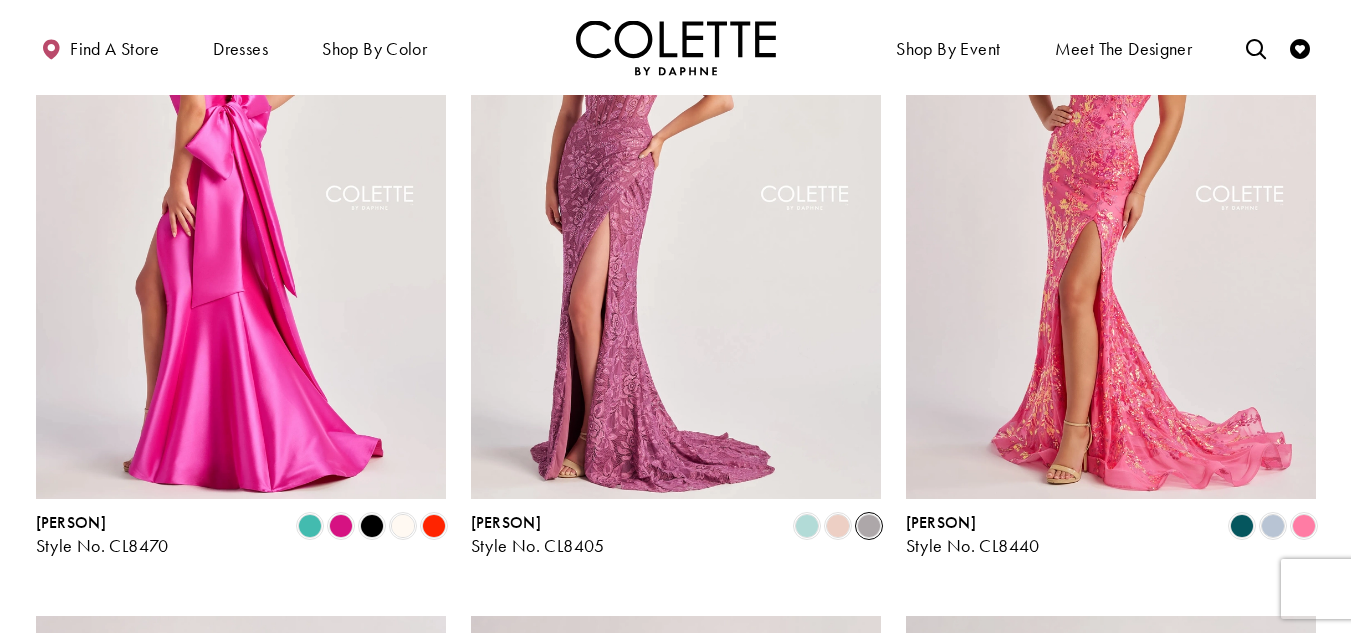 click at bounding box center (310, 526) 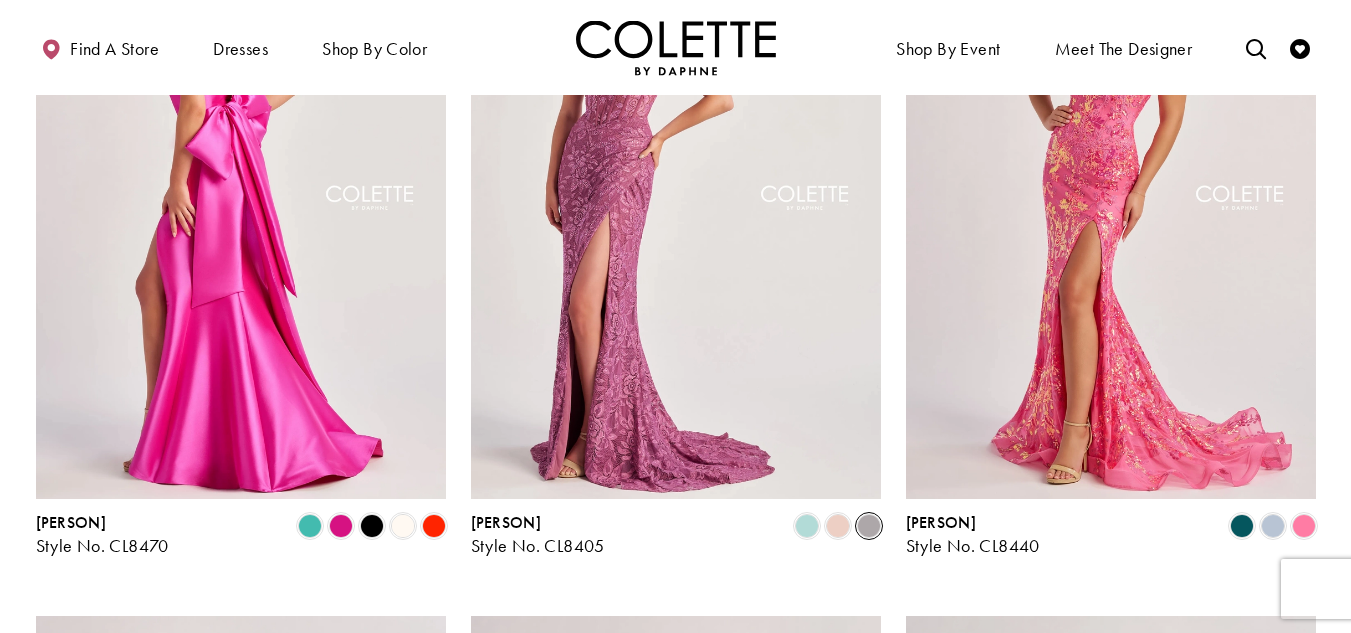 click at bounding box center [676, 201] 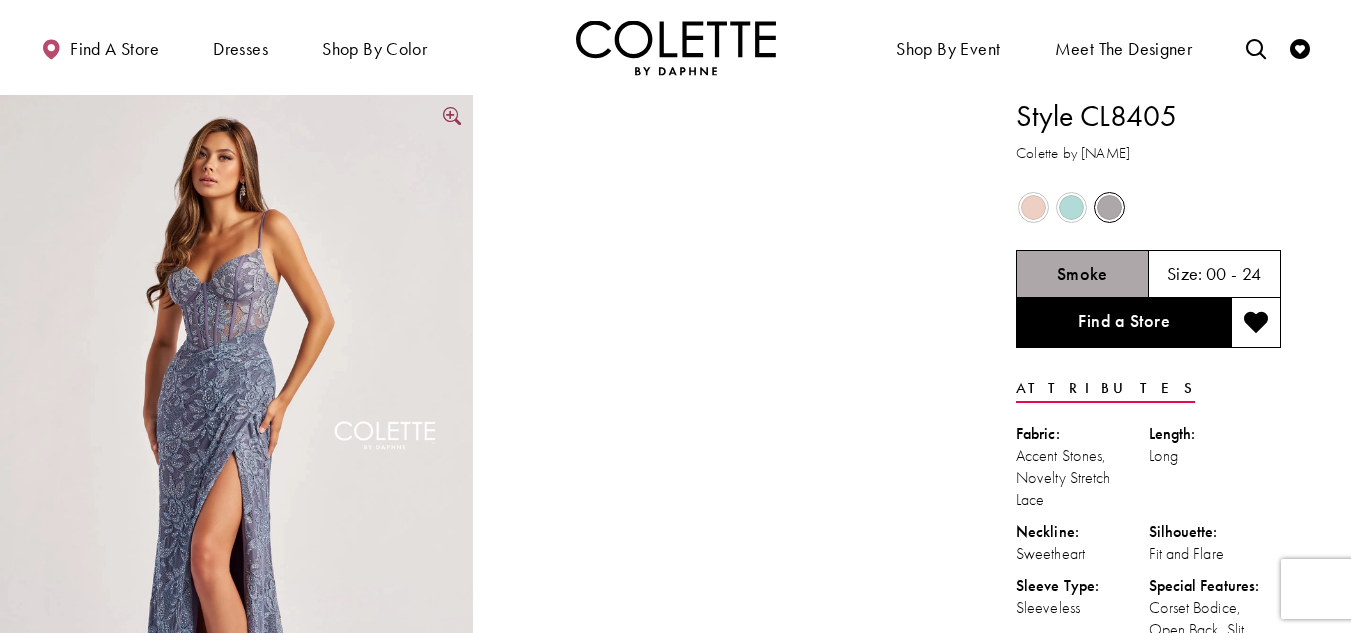 scroll, scrollTop: 0, scrollLeft: 0, axis: both 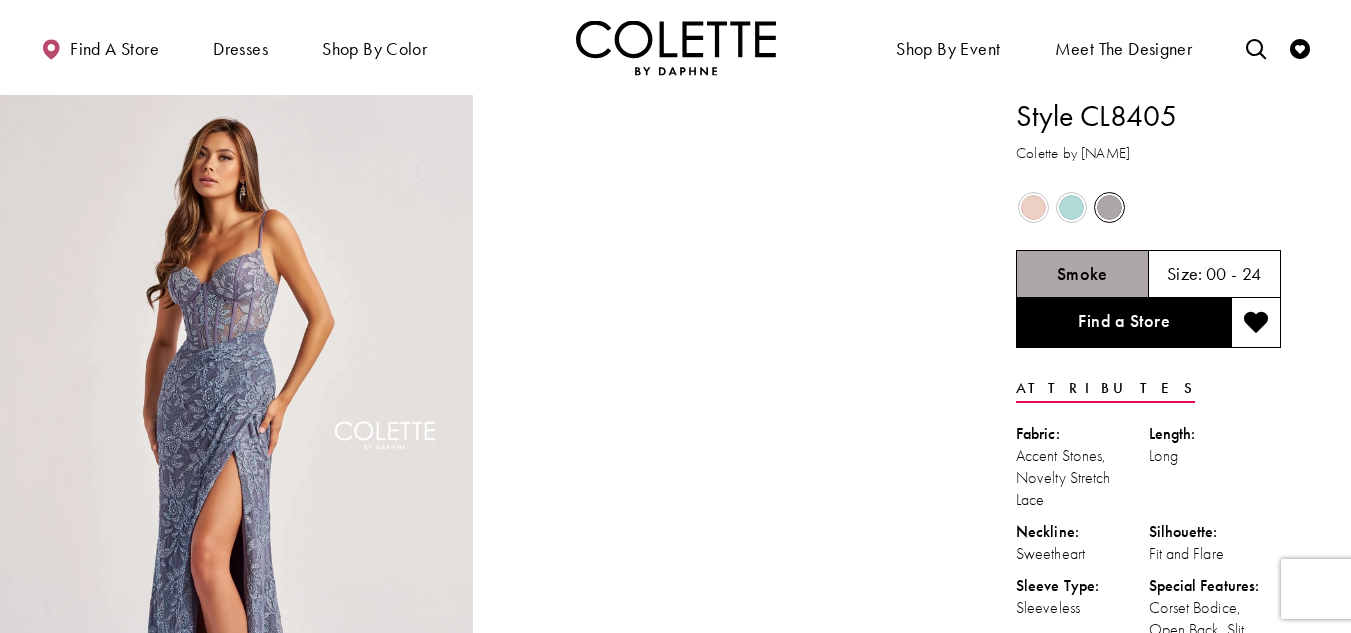 drag, startPoint x: 1079, startPoint y: 111, endPoint x: 1173, endPoint y: 127, distance: 95.35198 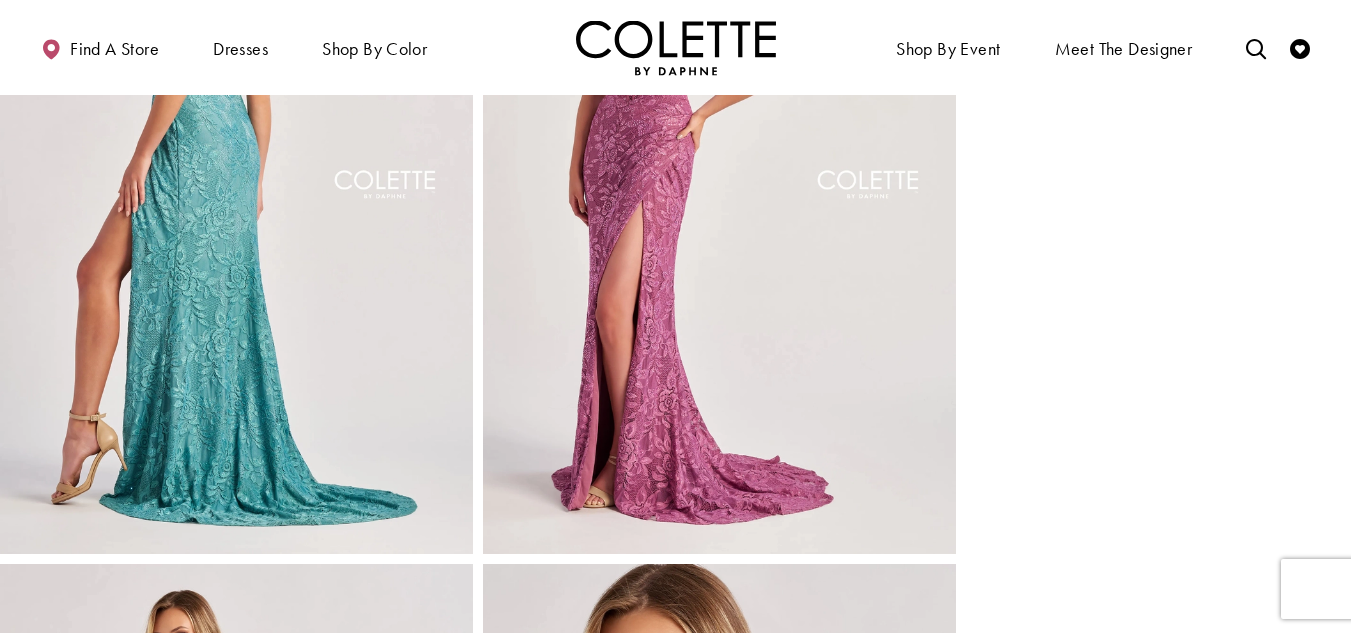 scroll, scrollTop: 2000, scrollLeft: 0, axis: vertical 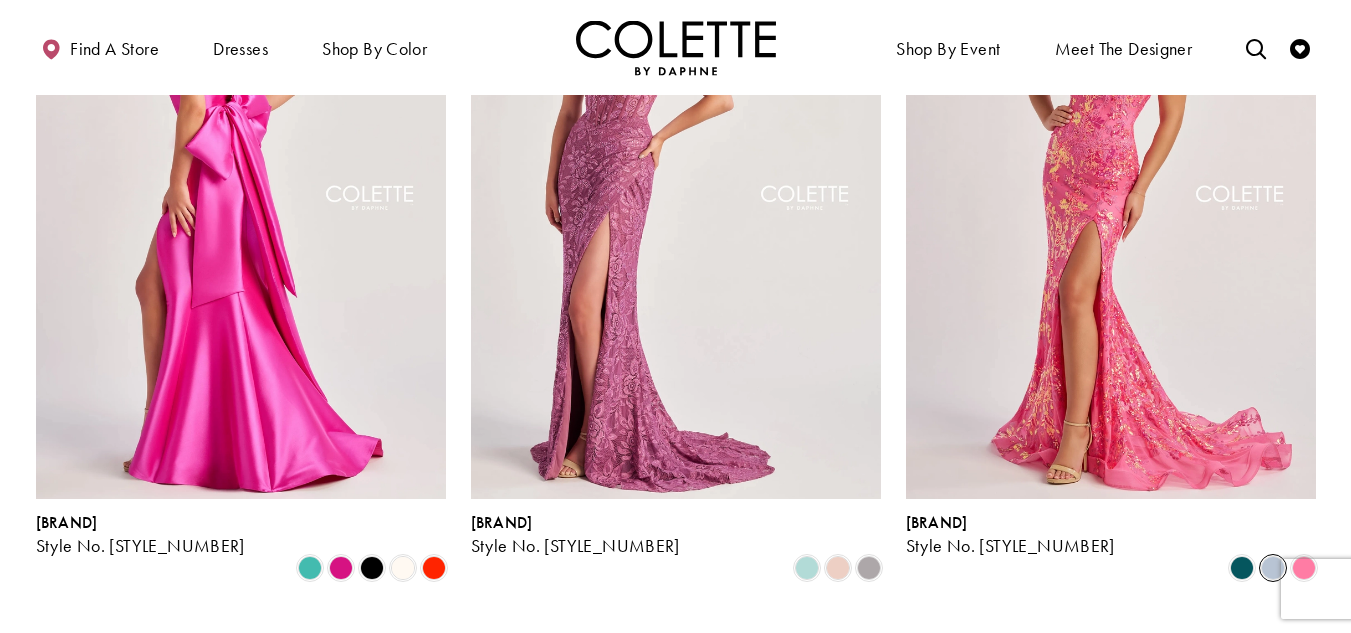 click at bounding box center [310, 568] 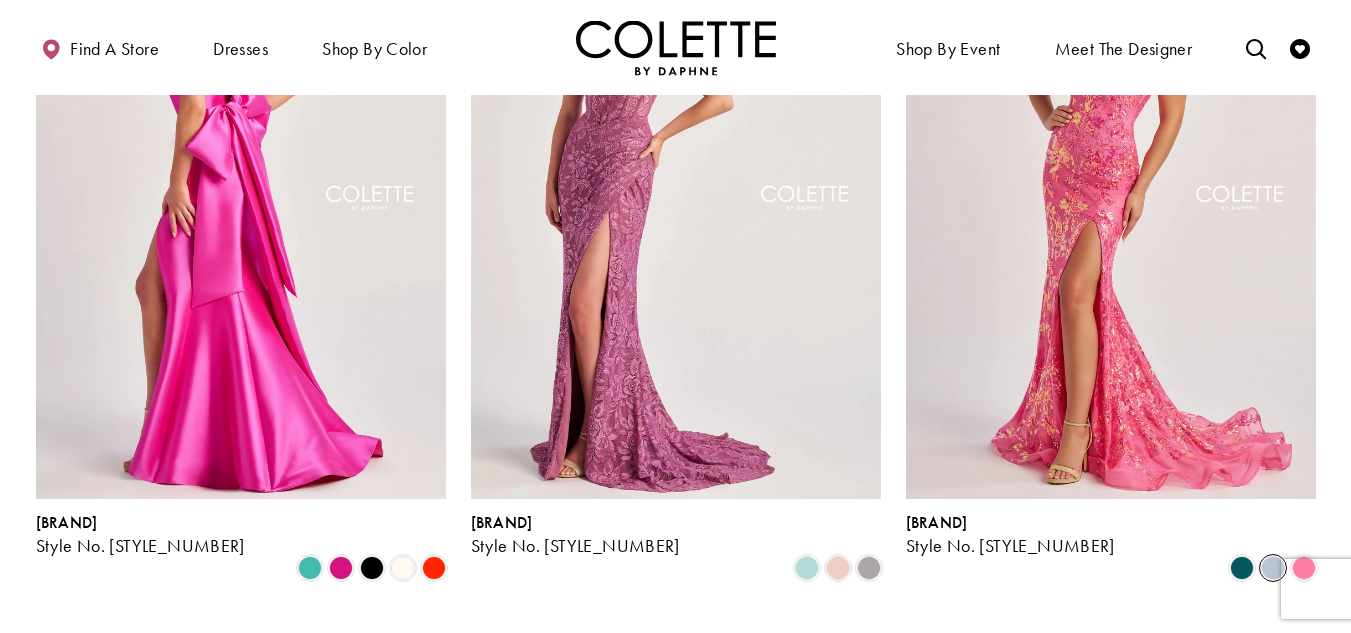 click at bounding box center [1111, 201] 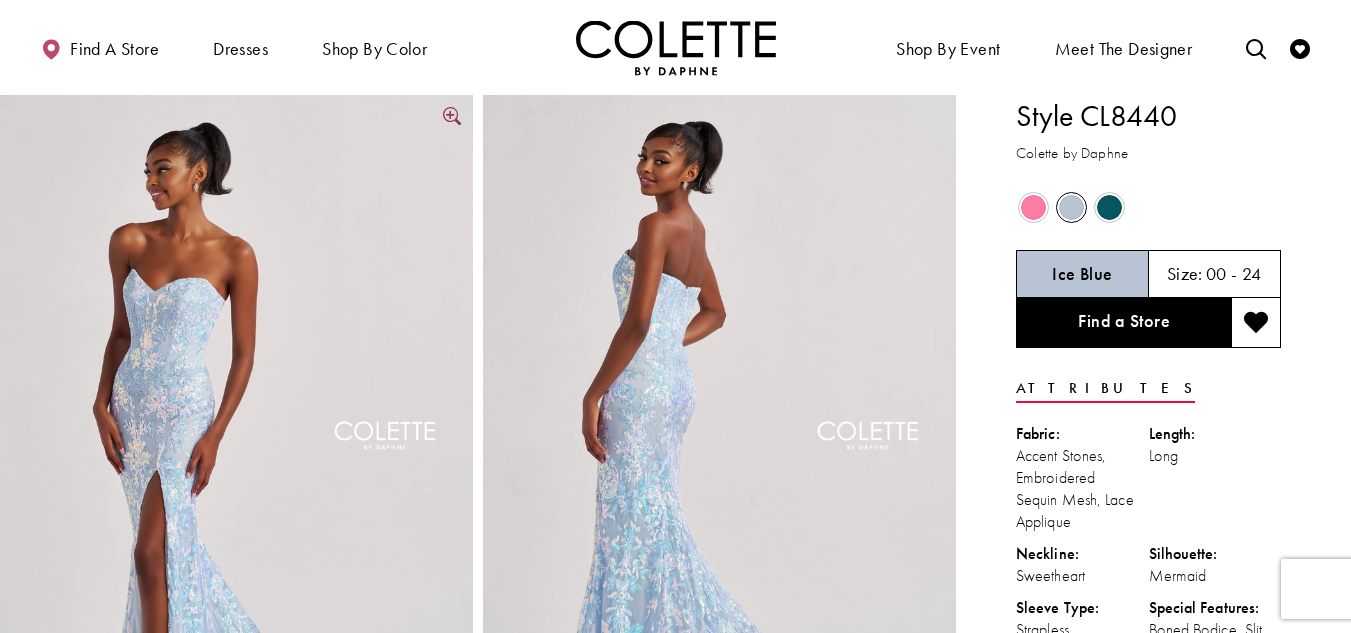 scroll, scrollTop: 0, scrollLeft: 0, axis: both 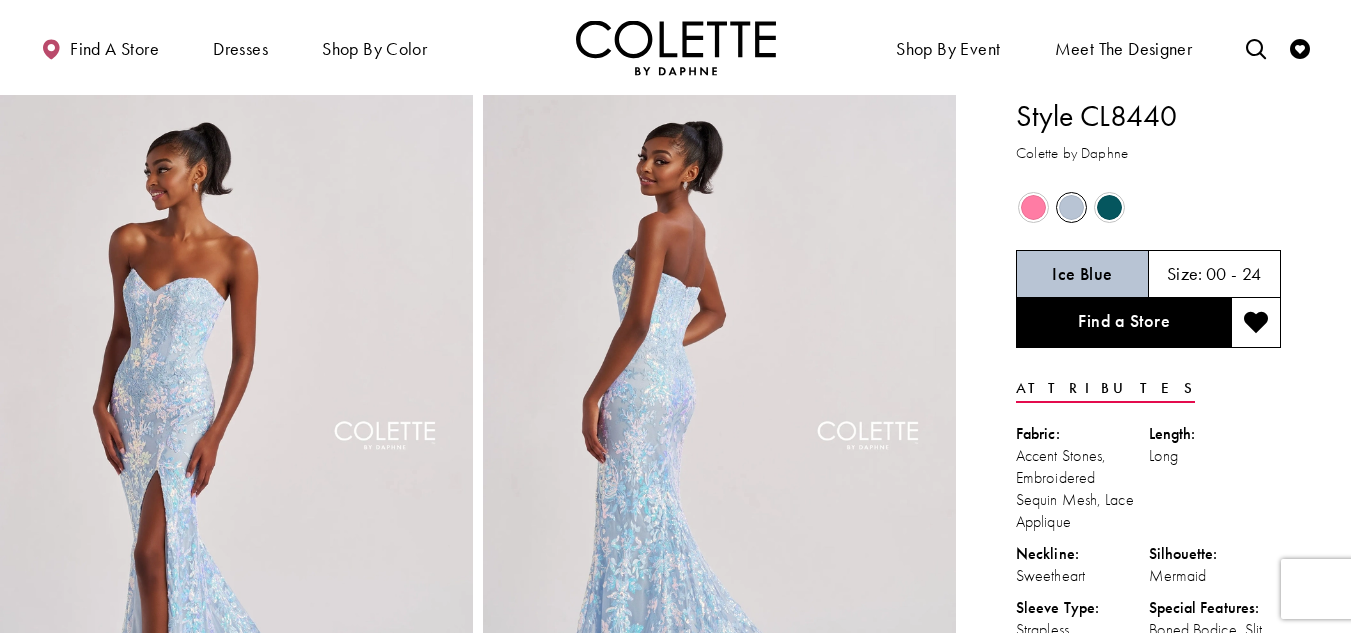 drag, startPoint x: 1077, startPoint y: 114, endPoint x: 1186, endPoint y: 134, distance: 110.81967 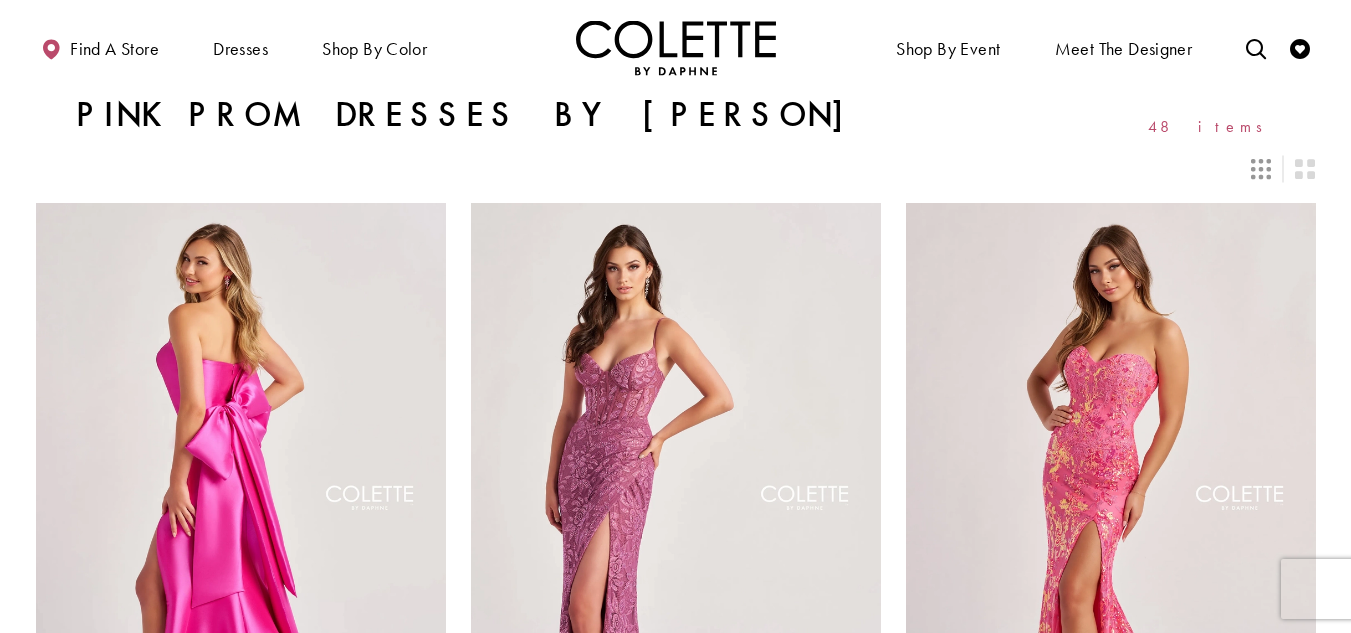scroll, scrollTop: 300, scrollLeft: 0, axis: vertical 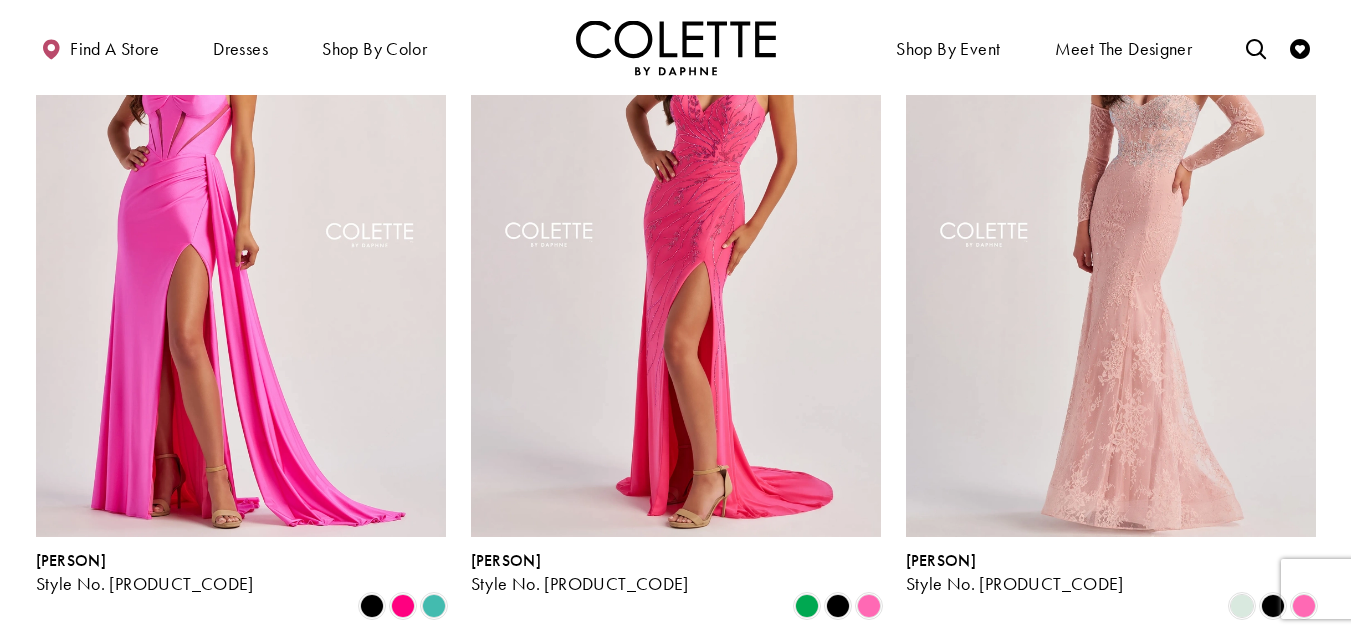 click at bounding box center [241, 238] 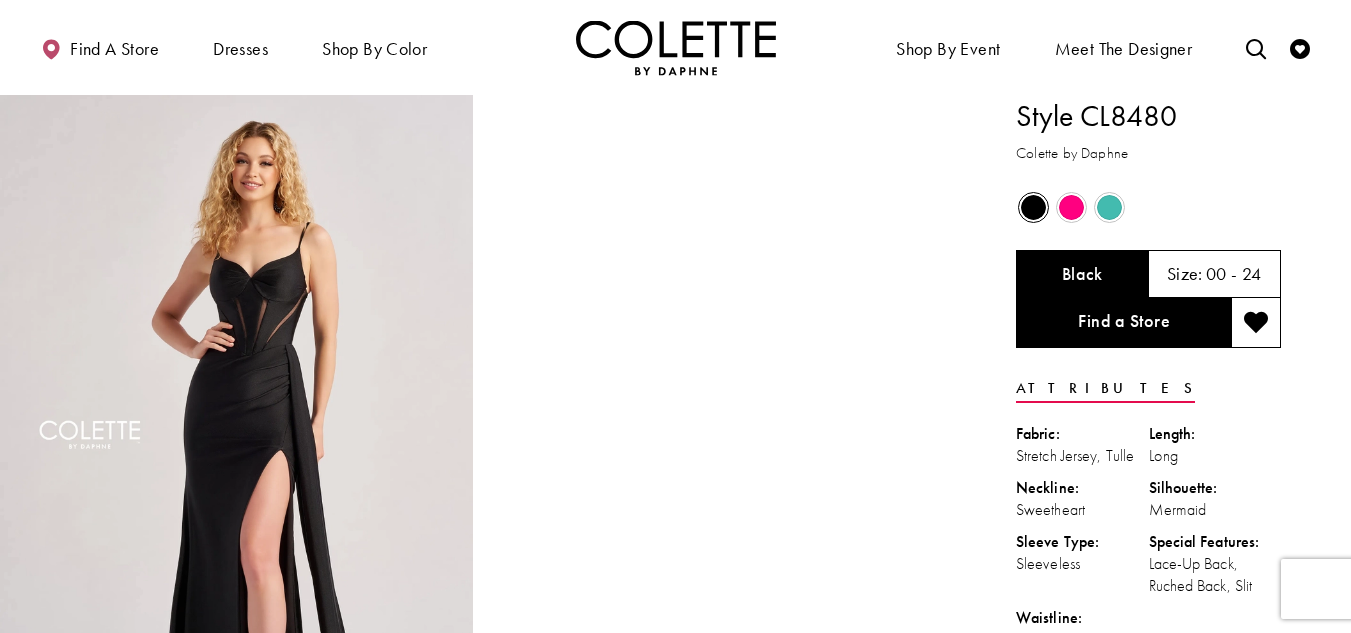scroll, scrollTop: 0, scrollLeft: 0, axis: both 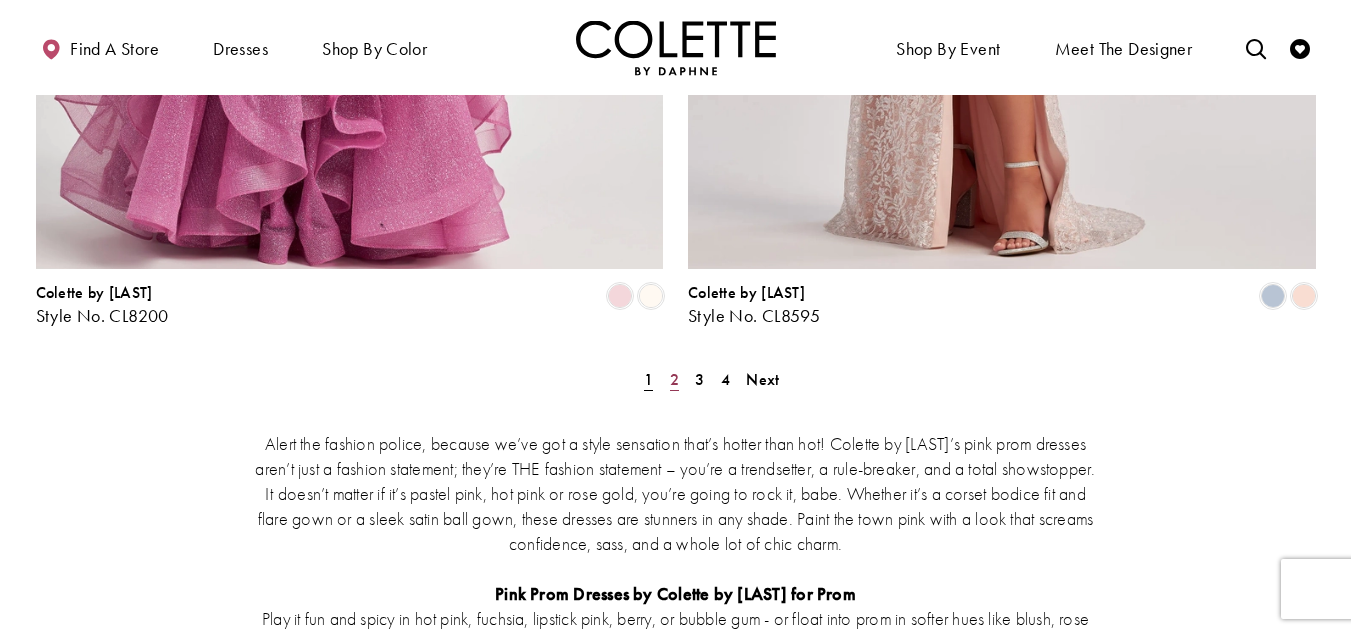 click on "2" at bounding box center [674, 379] 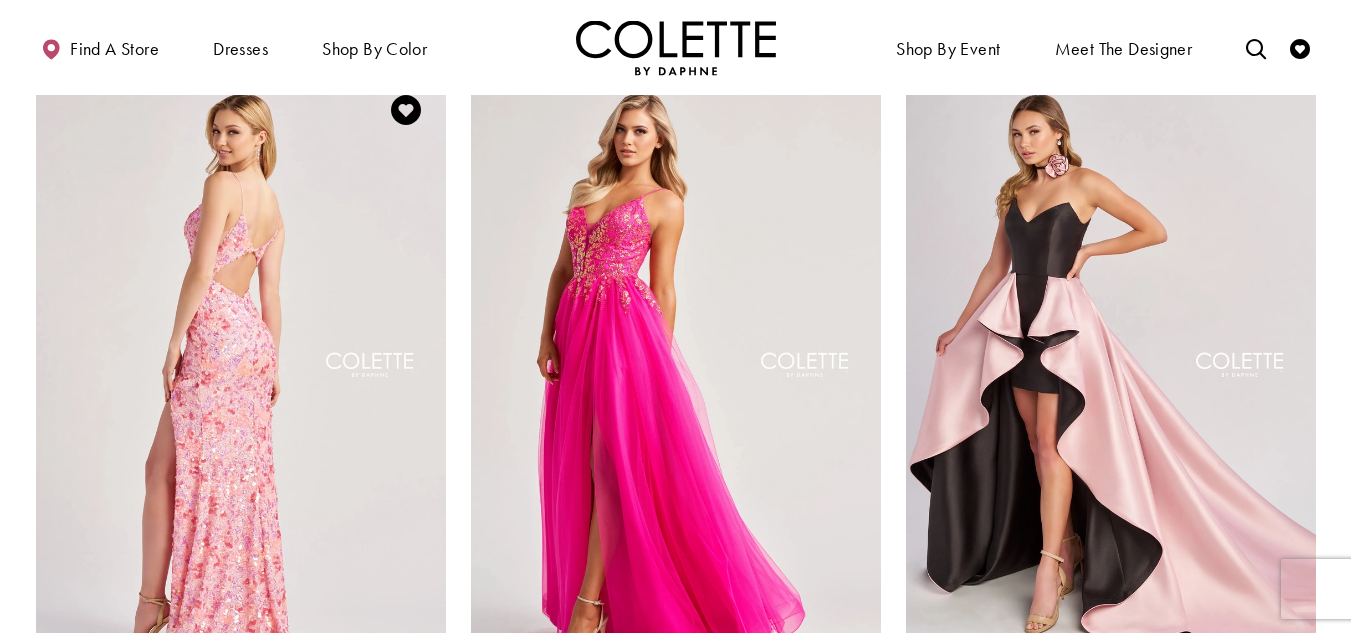 scroll, scrollTop: 308, scrollLeft: 0, axis: vertical 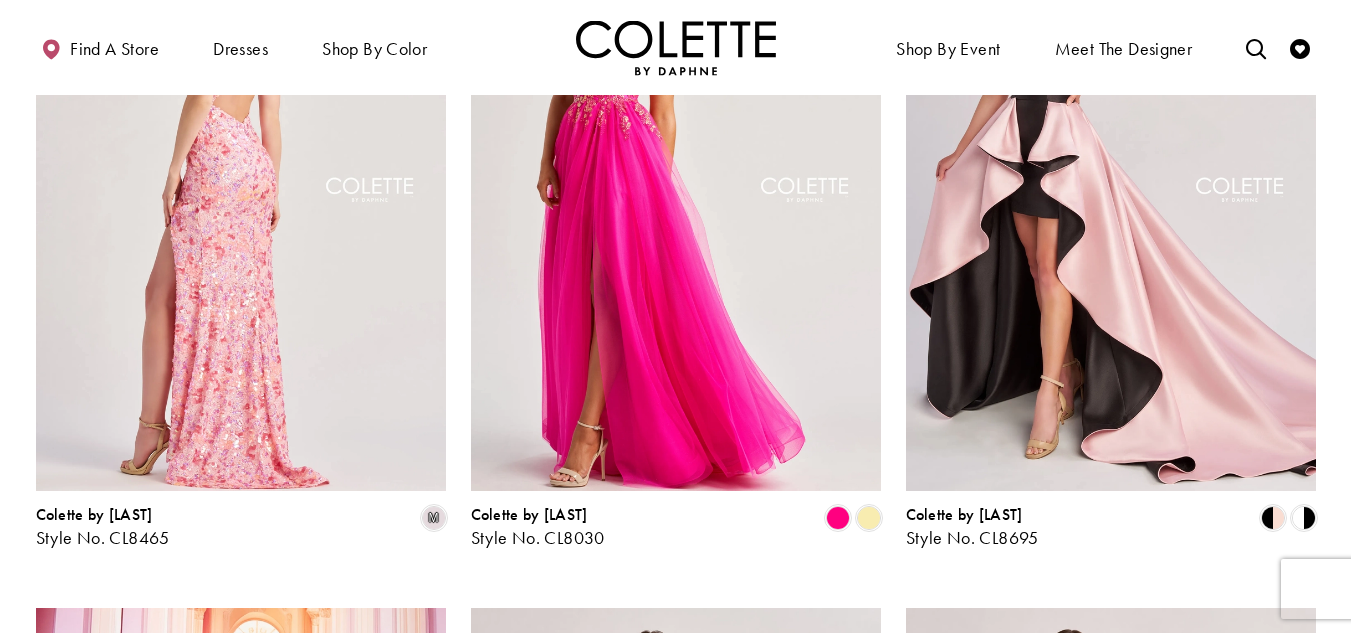 click at bounding box center [241, 193] 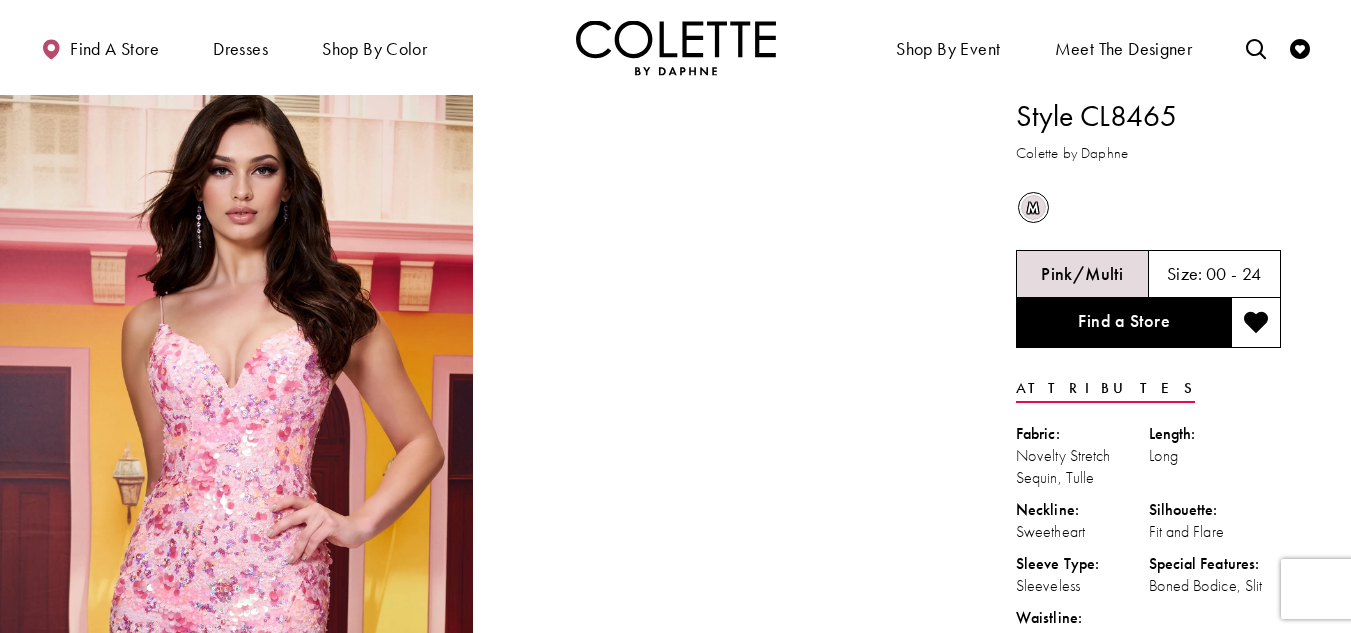 scroll, scrollTop: 0, scrollLeft: 0, axis: both 